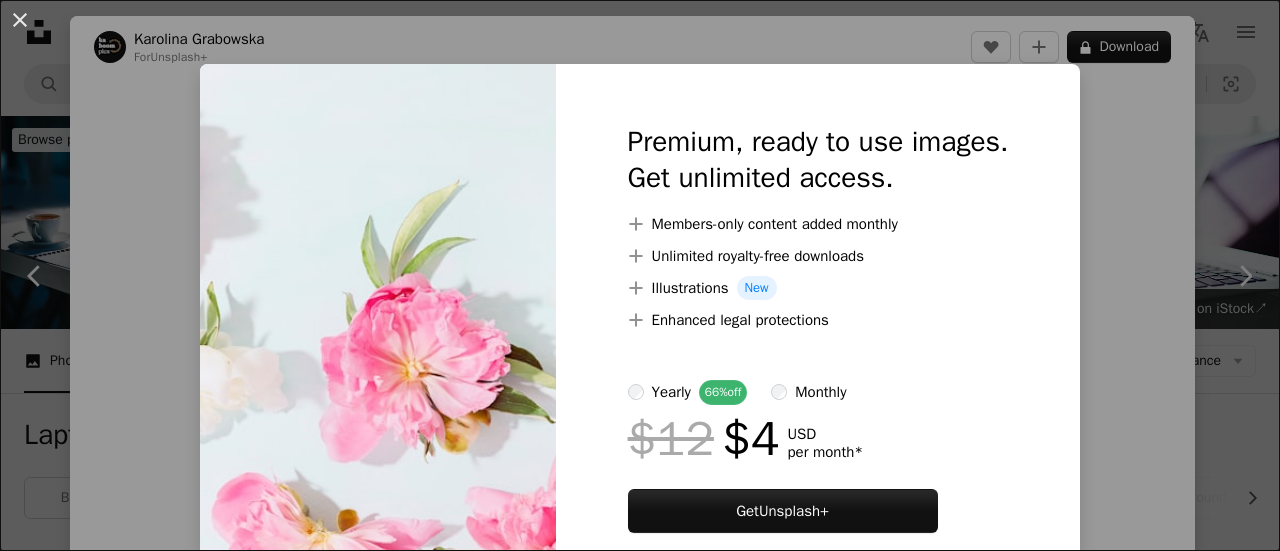 scroll, scrollTop: 7553, scrollLeft: 0, axis: vertical 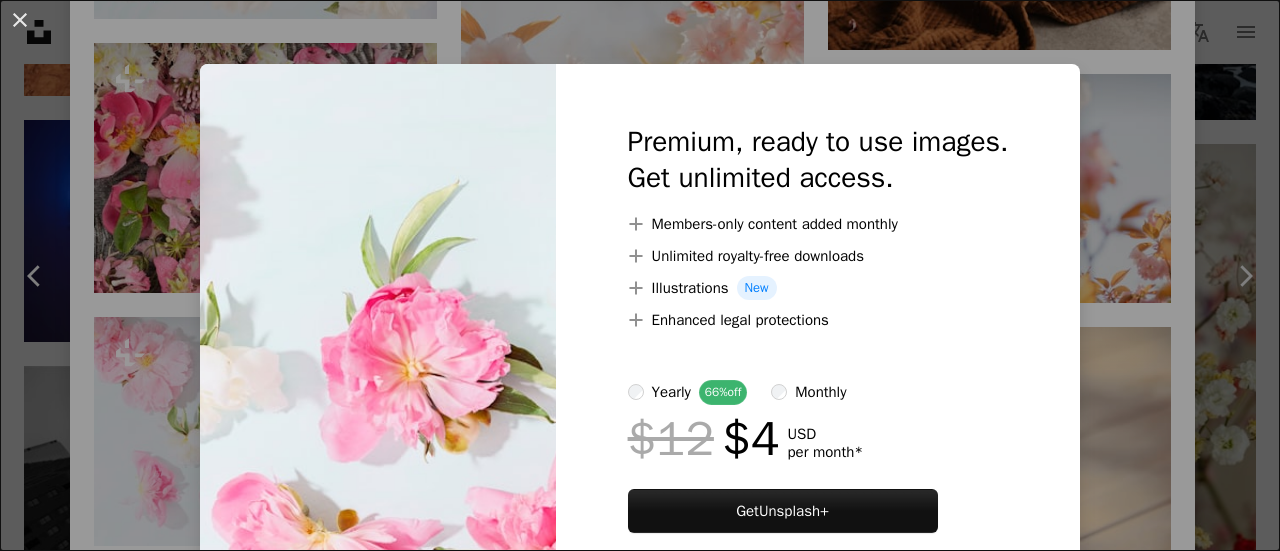 click on "An X shape Premium, ready to use images. Get unlimited access. A plus sign Members-only content added monthly A plus sign Unlimited royalty-free downloads A plus sign Illustrations  New A plus sign Enhanced legal protections yearly 66%  off monthly $12   $4 USD per month * Get  Unsplash+ * When paid annually, billed upfront  $48 Taxes where applicable. Renews automatically. Cancel anytime." at bounding box center (640, 275) 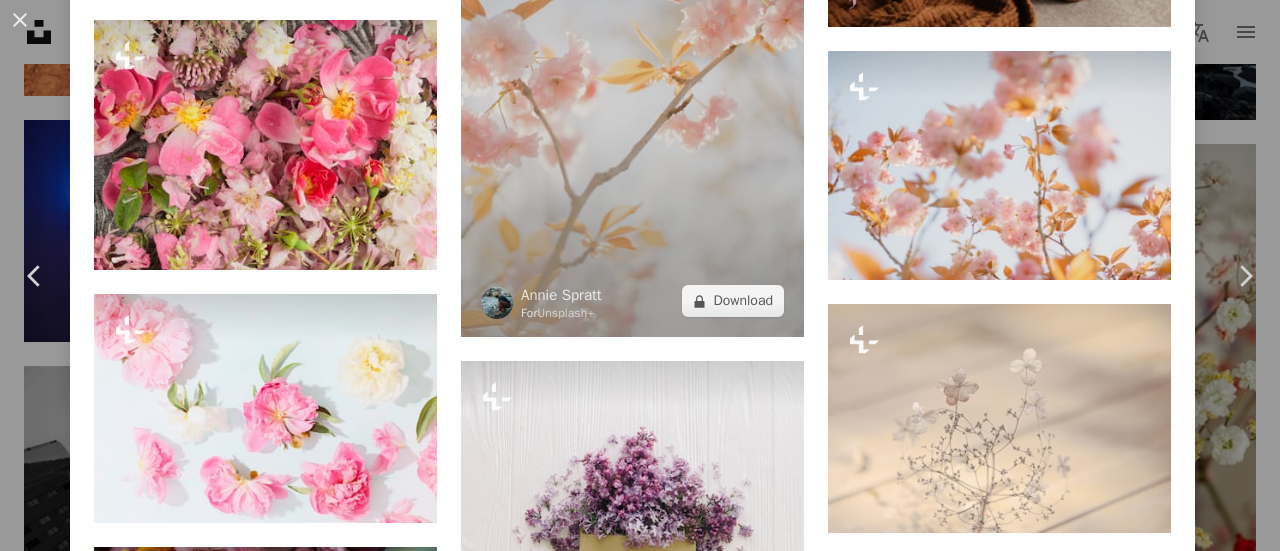 scroll, scrollTop: 4577, scrollLeft: 0, axis: vertical 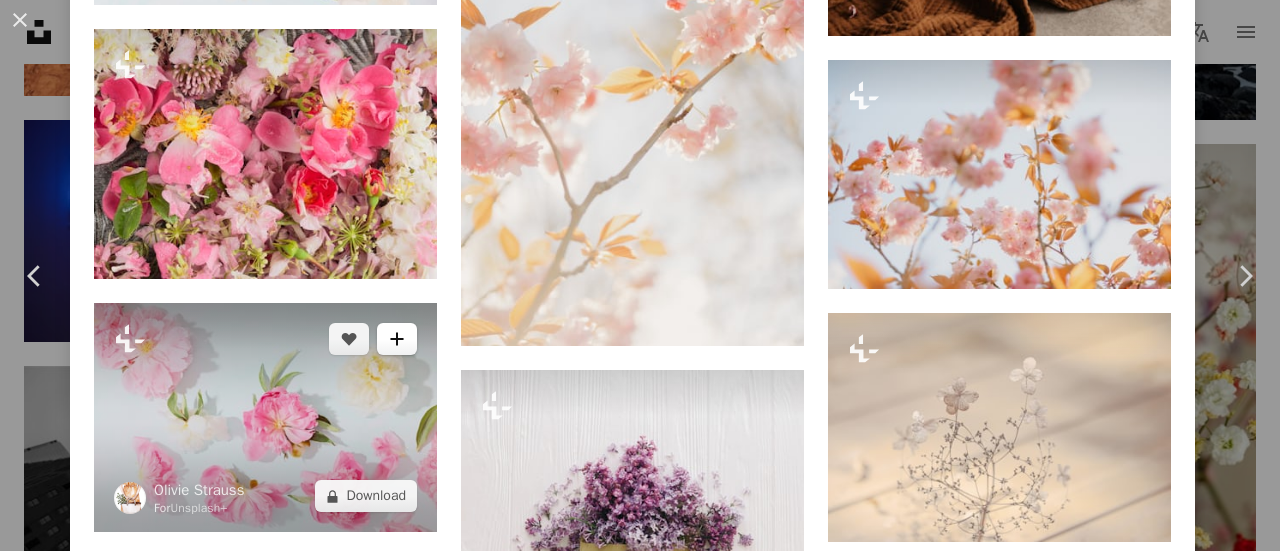 click on "A plus sign" at bounding box center (397, 339) 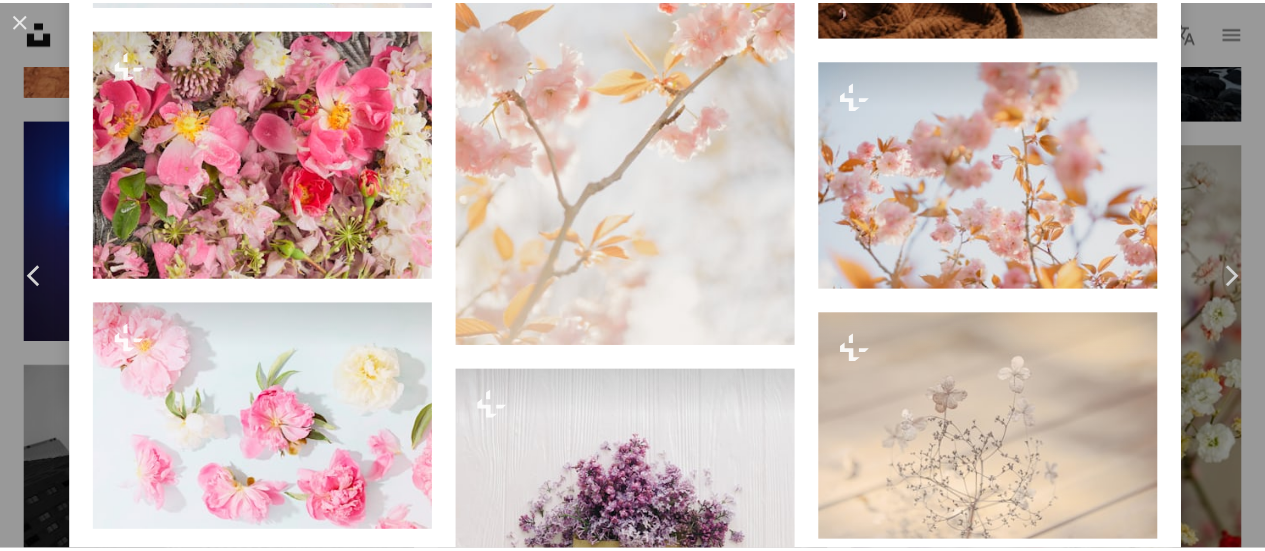 scroll, scrollTop: 0, scrollLeft: 0, axis: both 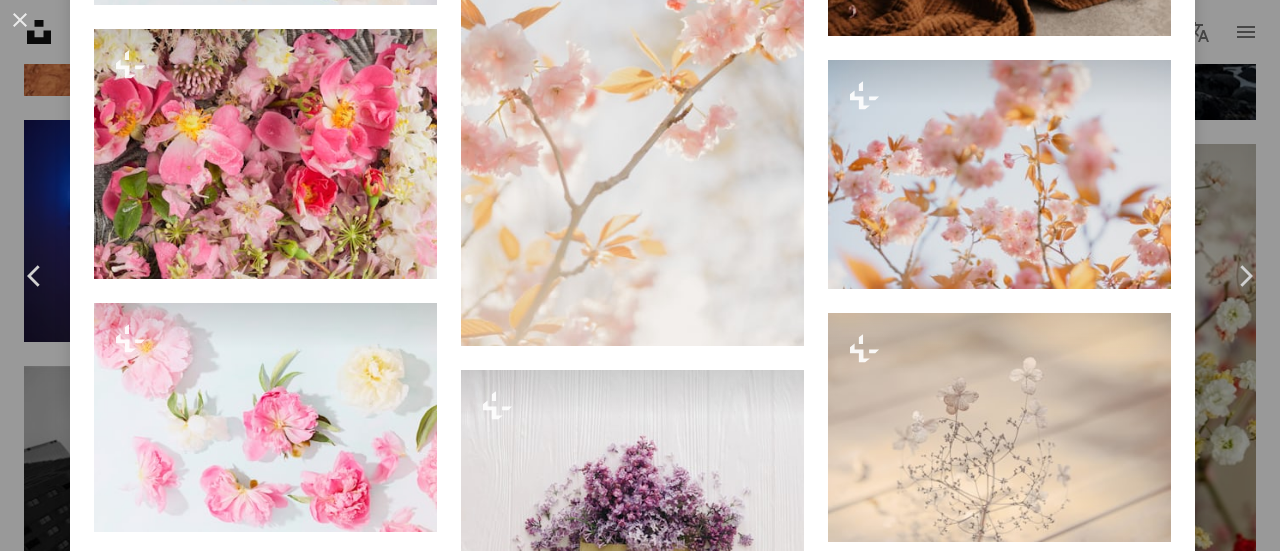 click on "An X shape Join Unsplash Already have an account?  Login First name Last name Email Username  (only letters, numbers and underscores) Password  (min. 8 char) Join By joining, you agree to the  Terms  and  Privacy Policy ." at bounding box center (640, 4530) 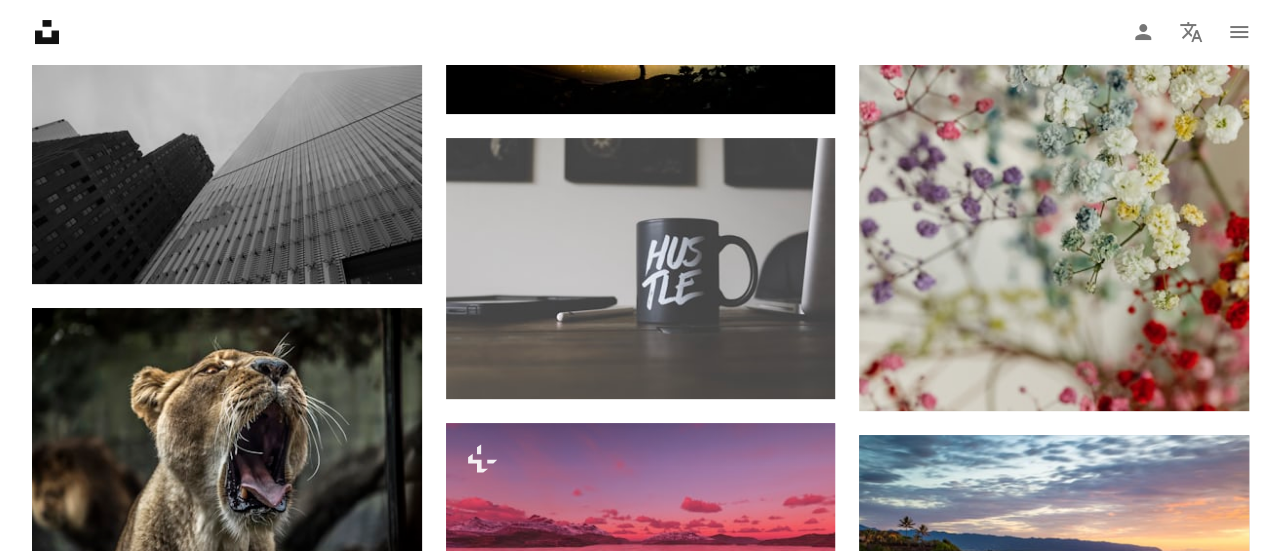 scroll, scrollTop: 7780, scrollLeft: 0, axis: vertical 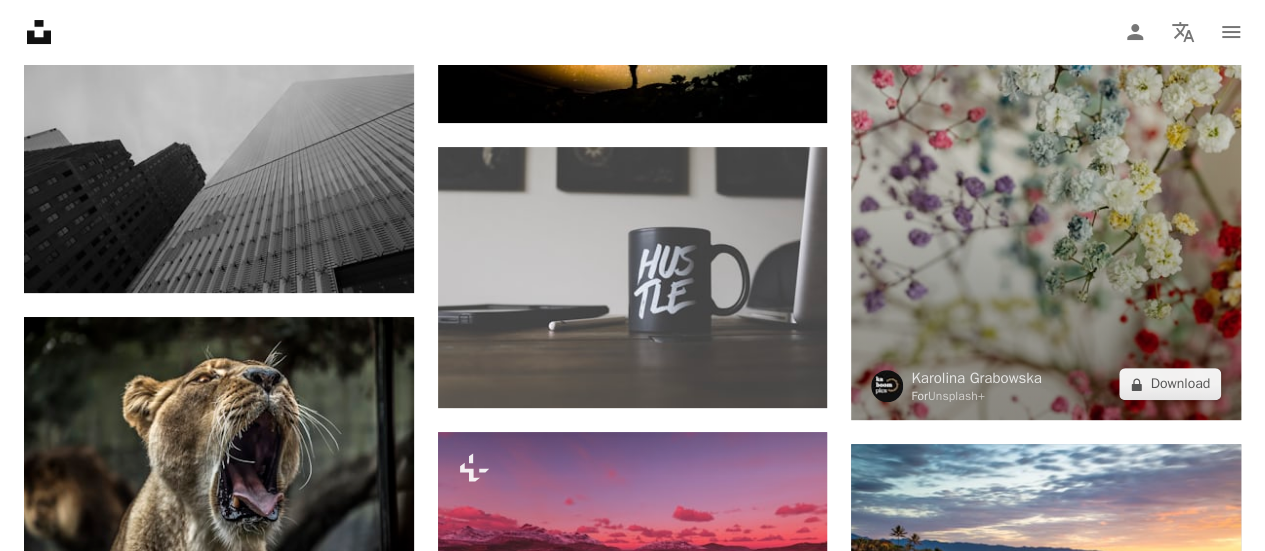 click at bounding box center (1046, 128) 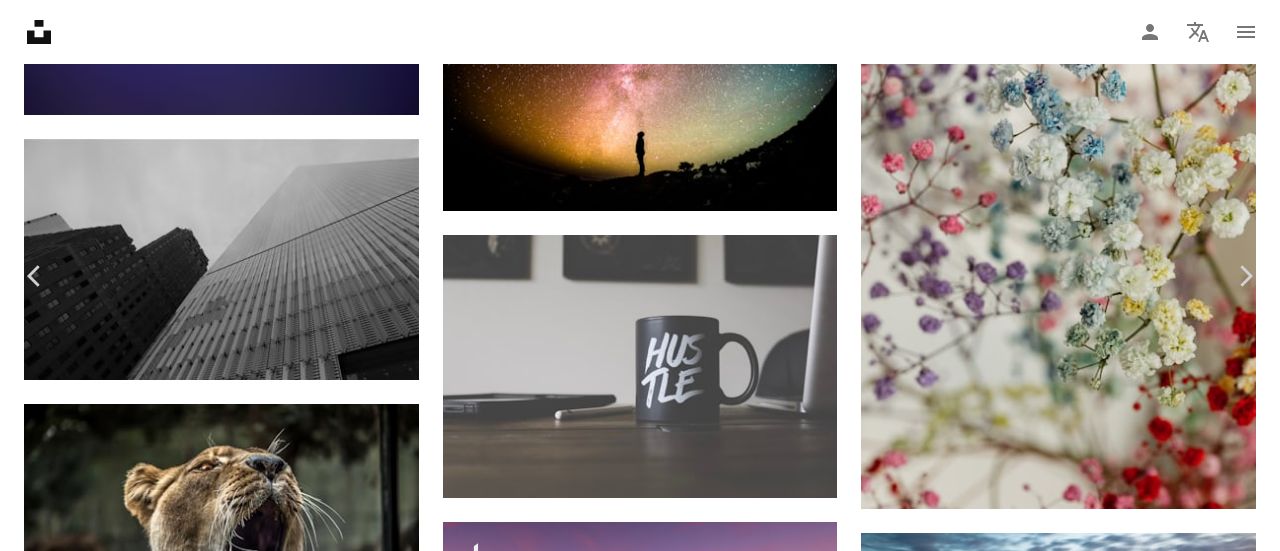 scroll, scrollTop: 4686, scrollLeft: 0, axis: vertical 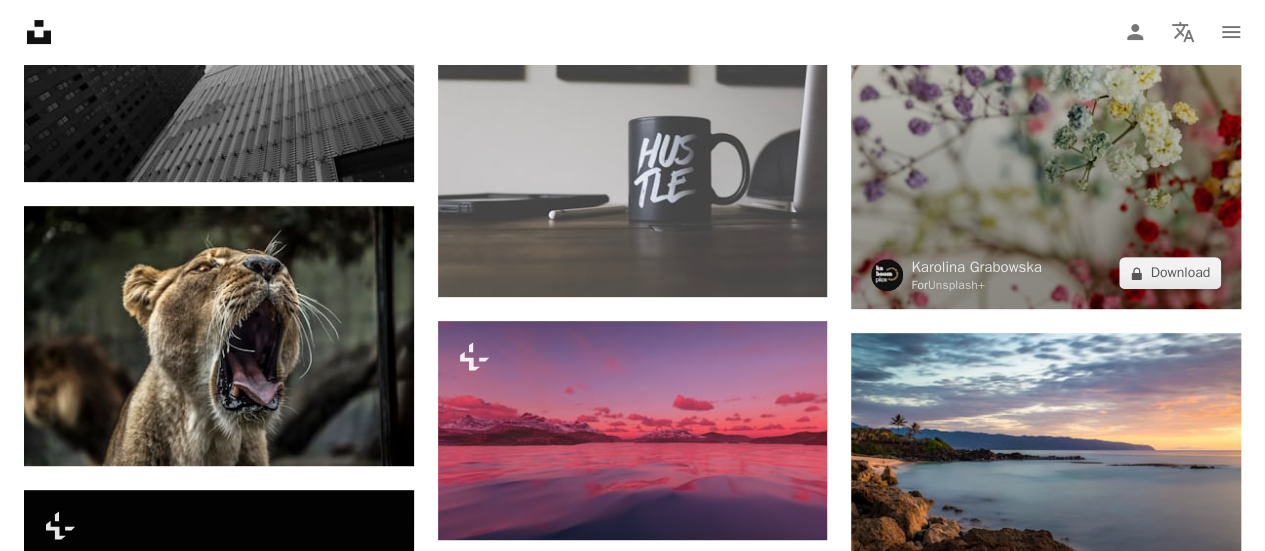 click at bounding box center [1046, 17] 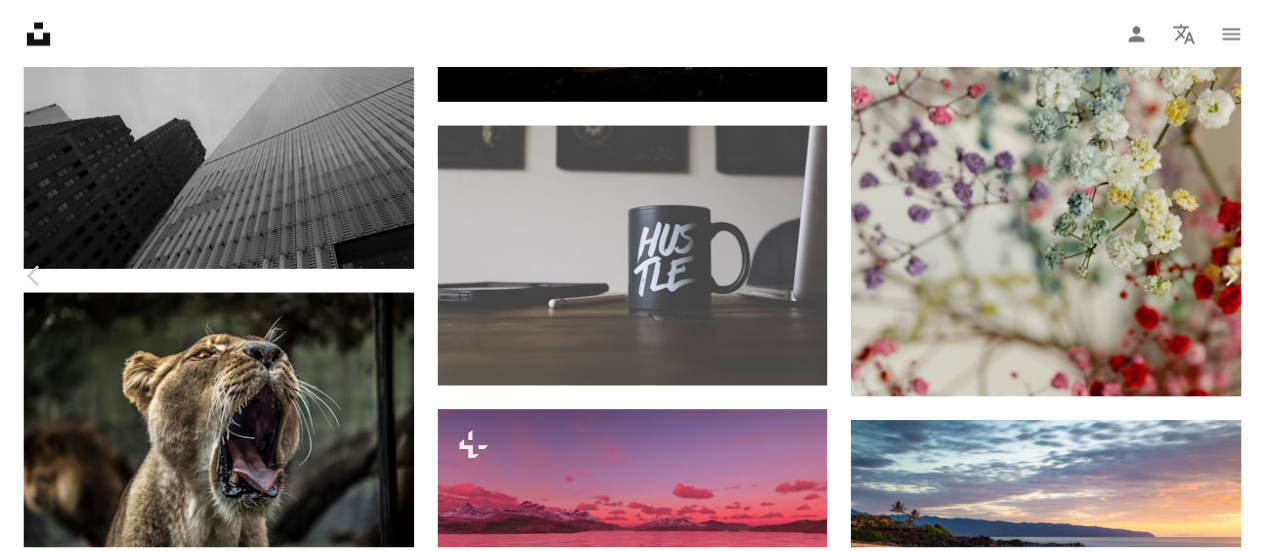 scroll, scrollTop: 10022, scrollLeft: 0, axis: vertical 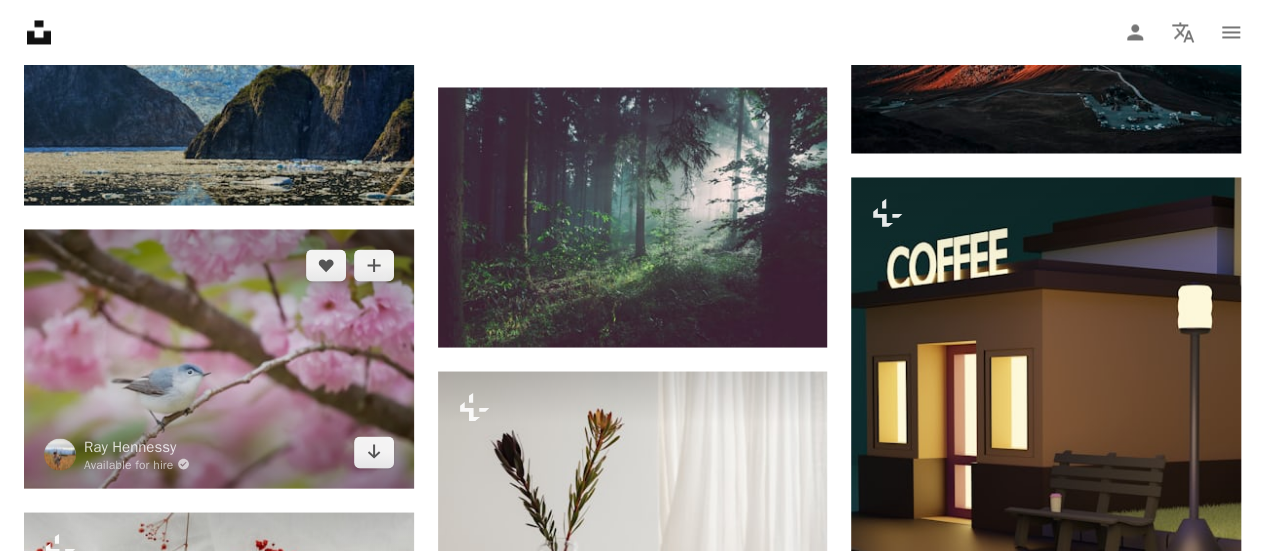 click at bounding box center [219, 358] 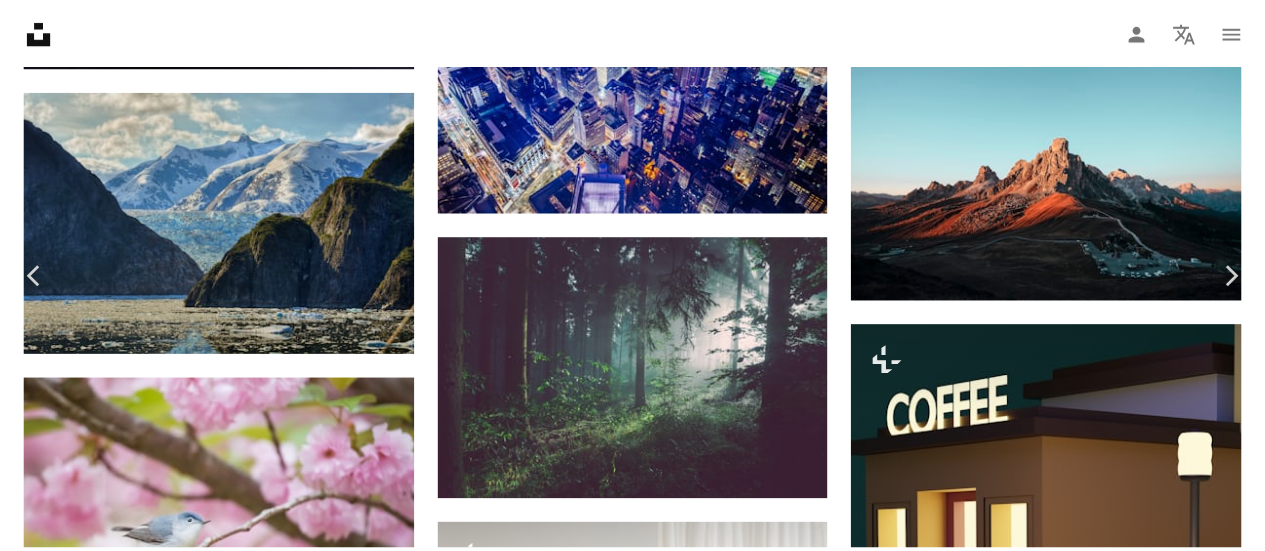 scroll, scrollTop: 3770, scrollLeft: 0, axis: vertical 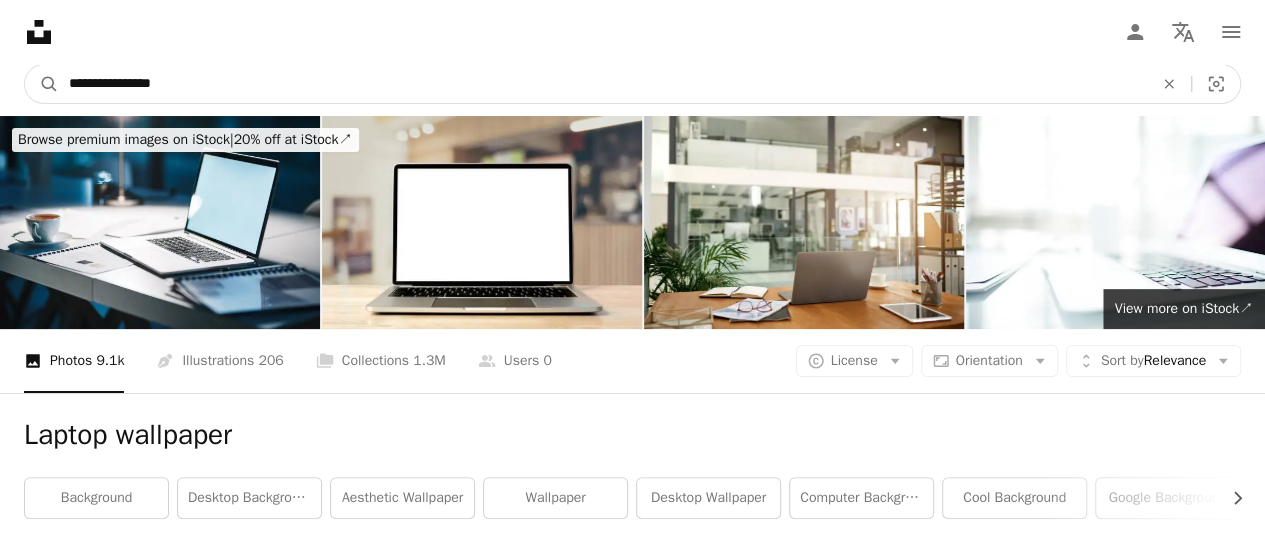 click on "**********" at bounding box center (603, 84) 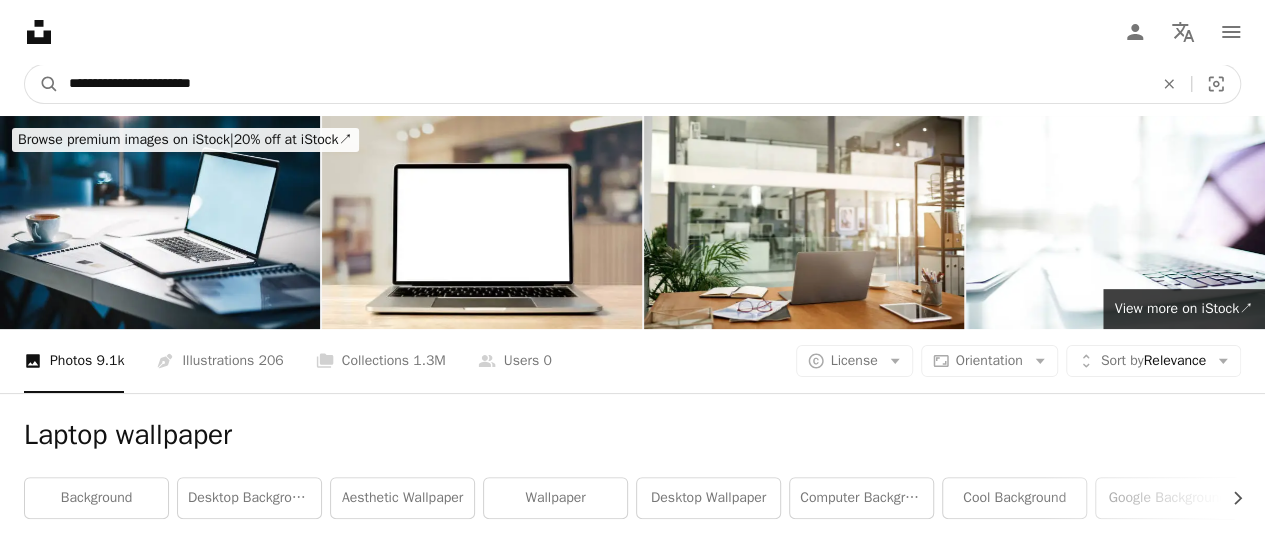 type on "**********" 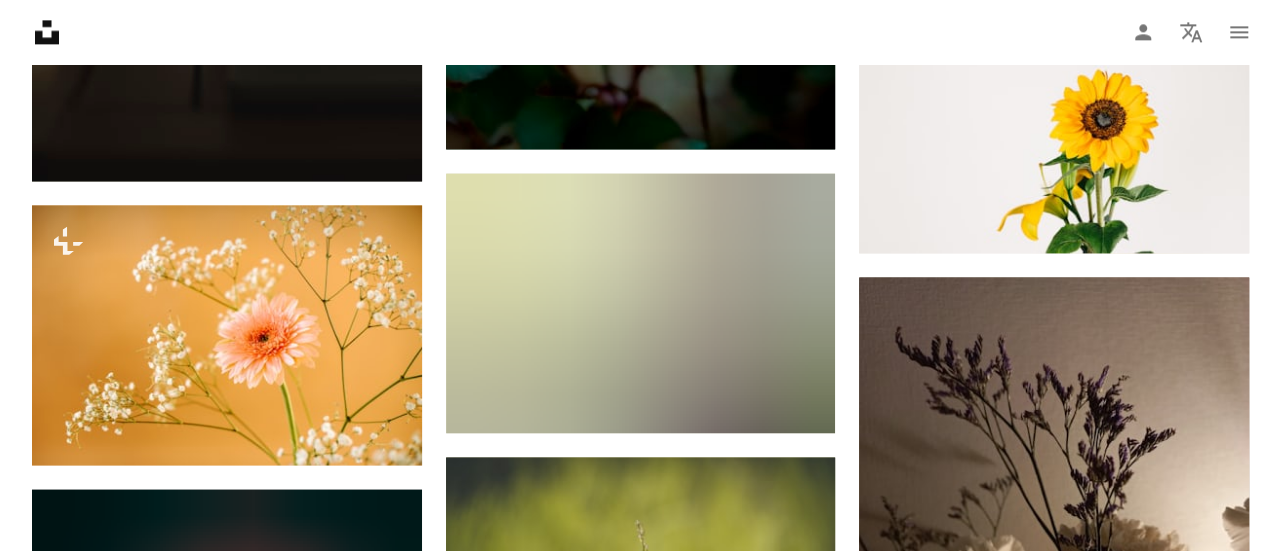 scroll, scrollTop: 1375, scrollLeft: 0, axis: vertical 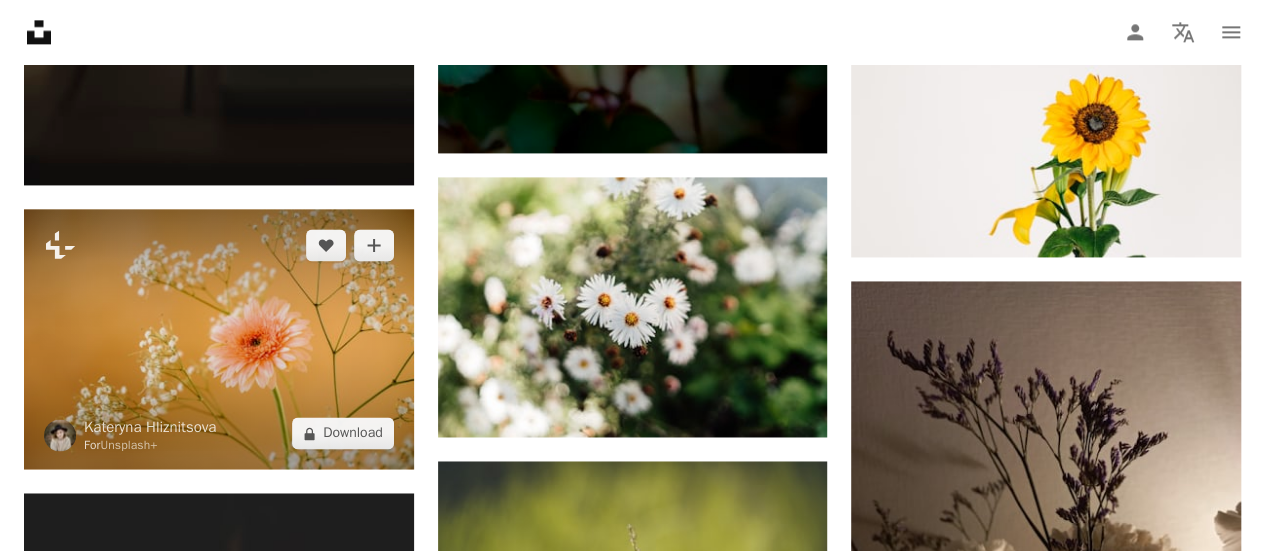 click at bounding box center (219, 339) 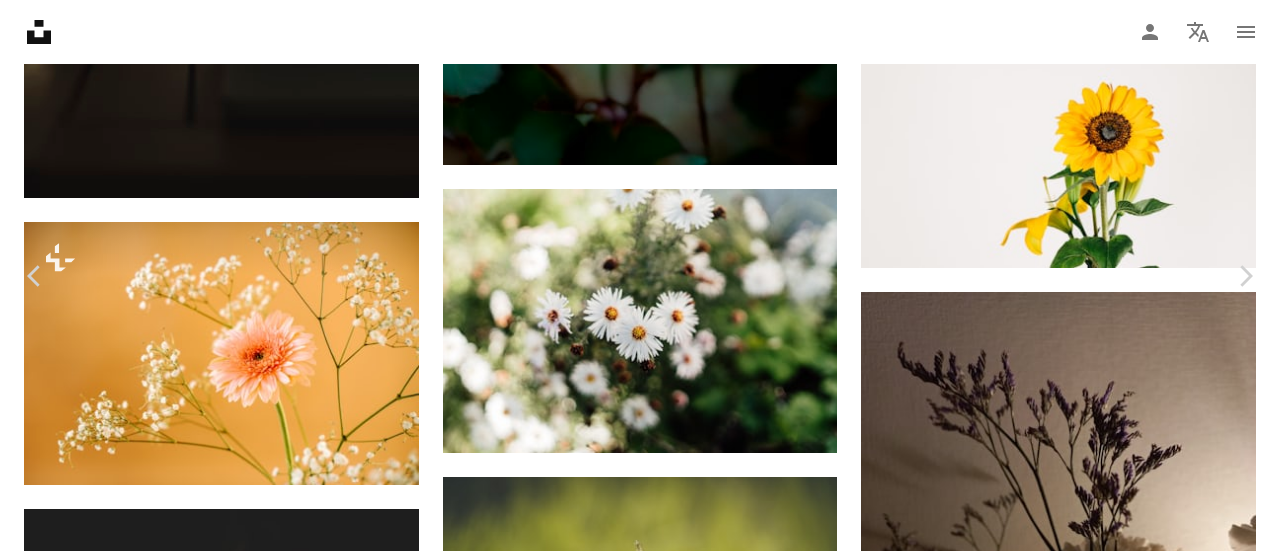 click at bounding box center (632, 3671) 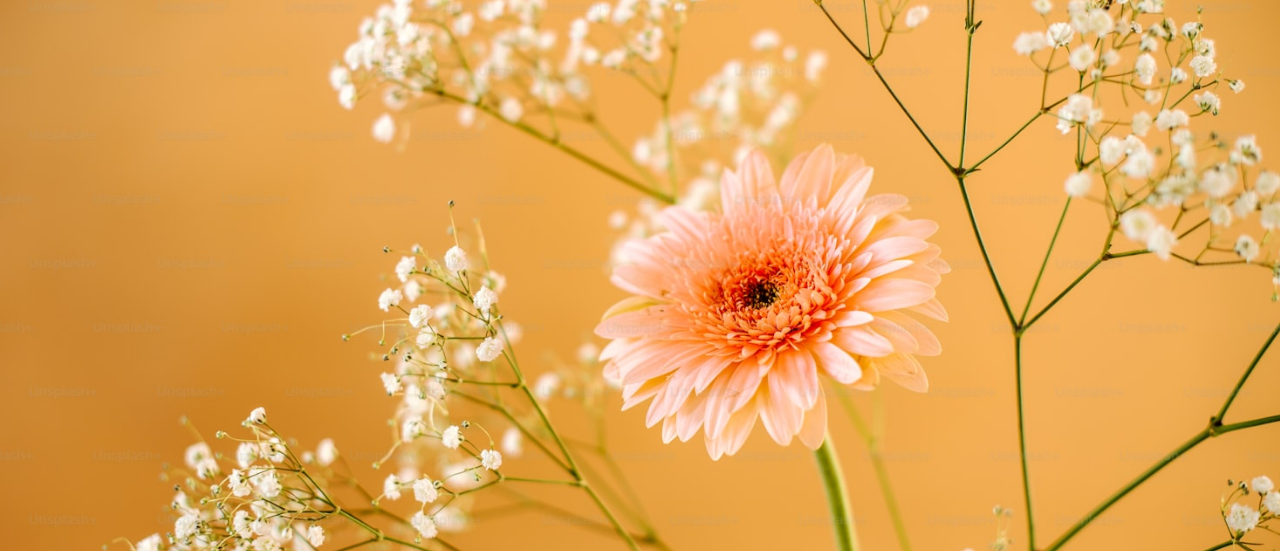 scroll, scrollTop: 281, scrollLeft: 0, axis: vertical 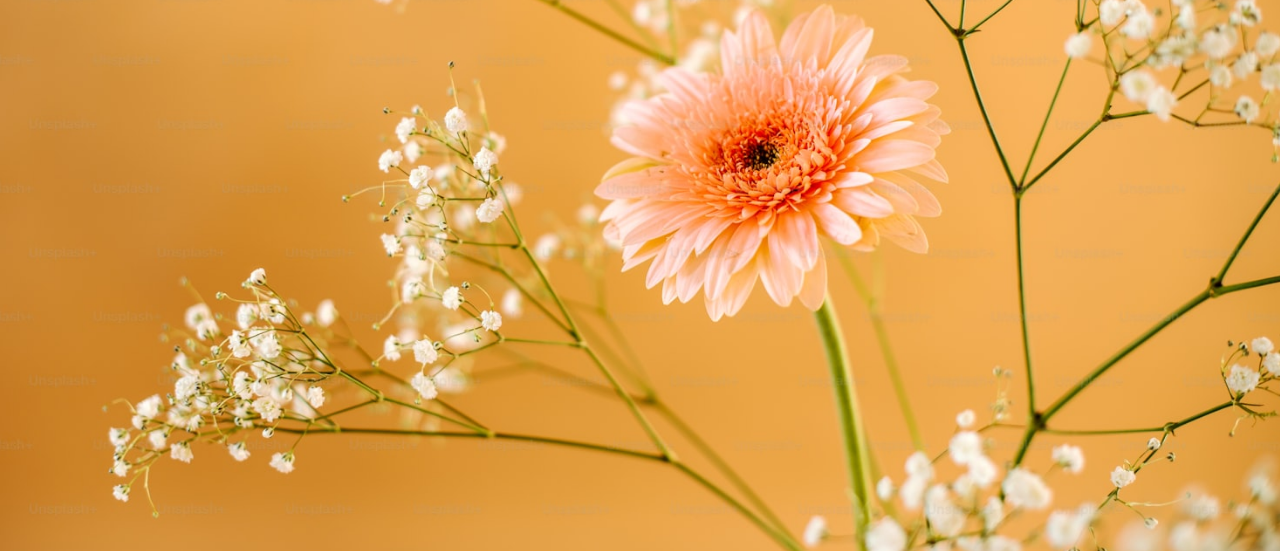 click at bounding box center (640, 146) 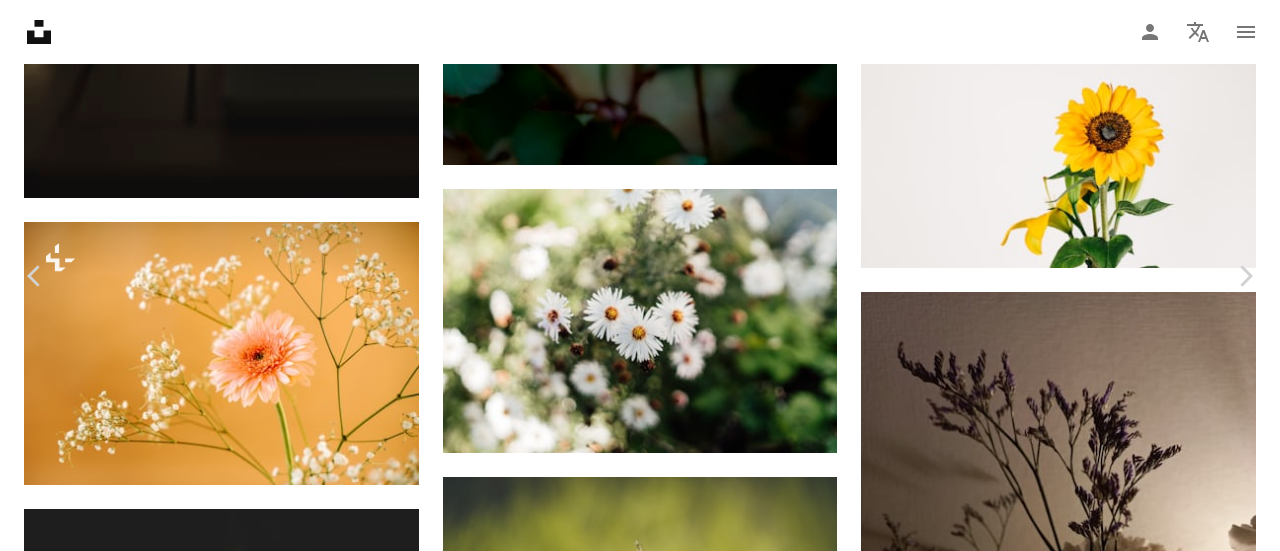 scroll, scrollTop: 6153, scrollLeft: 0, axis: vertical 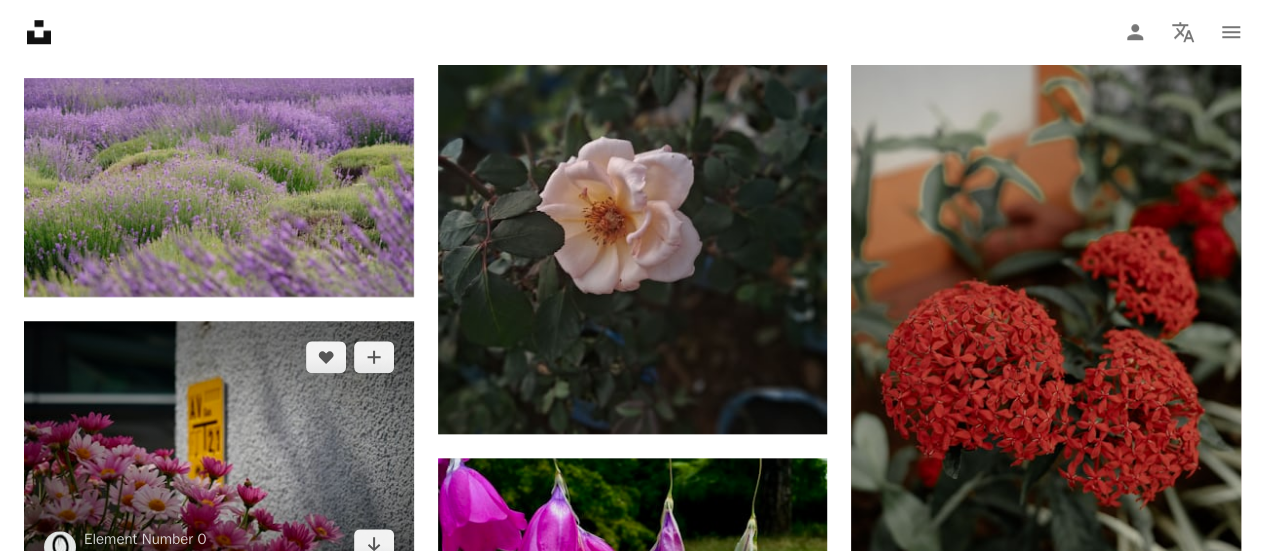 click at bounding box center (219, 451) 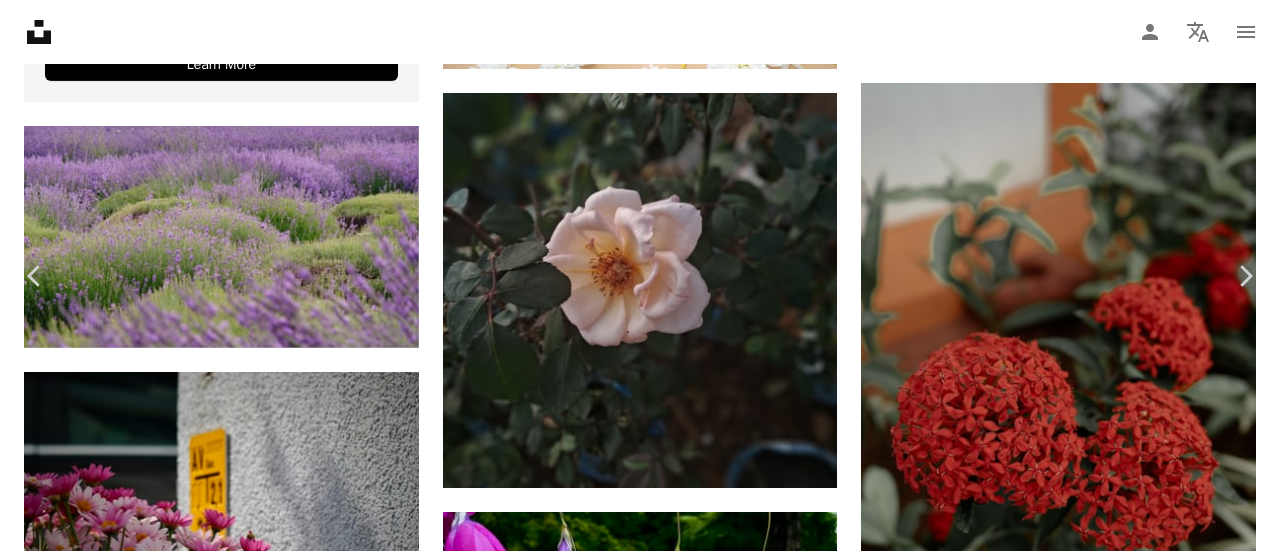 scroll, scrollTop: 493, scrollLeft: 0, axis: vertical 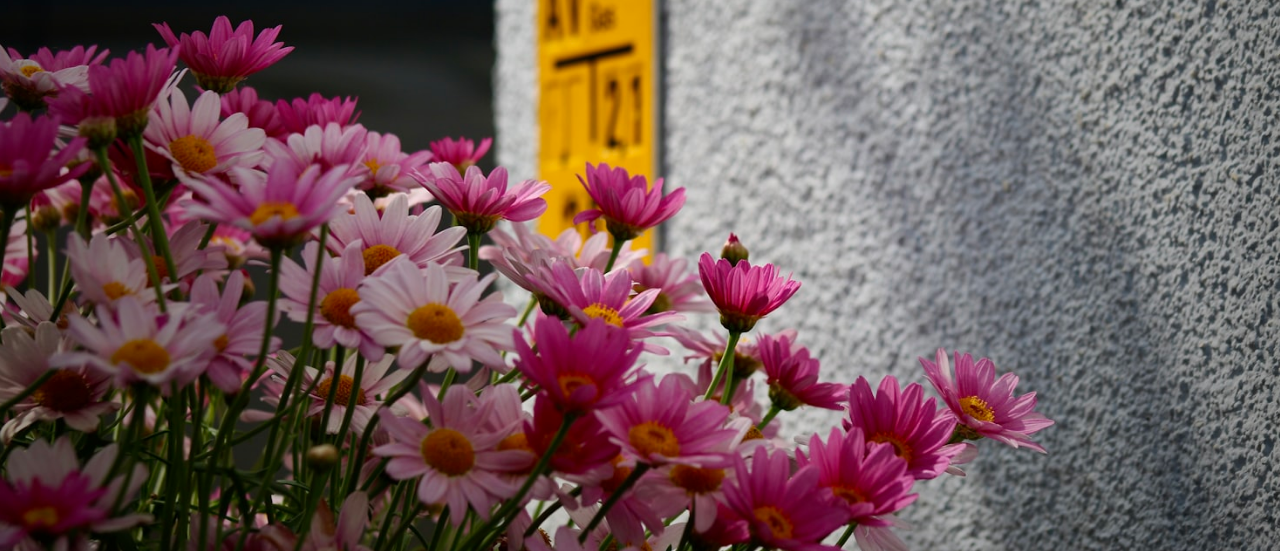 click at bounding box center (640, 146) 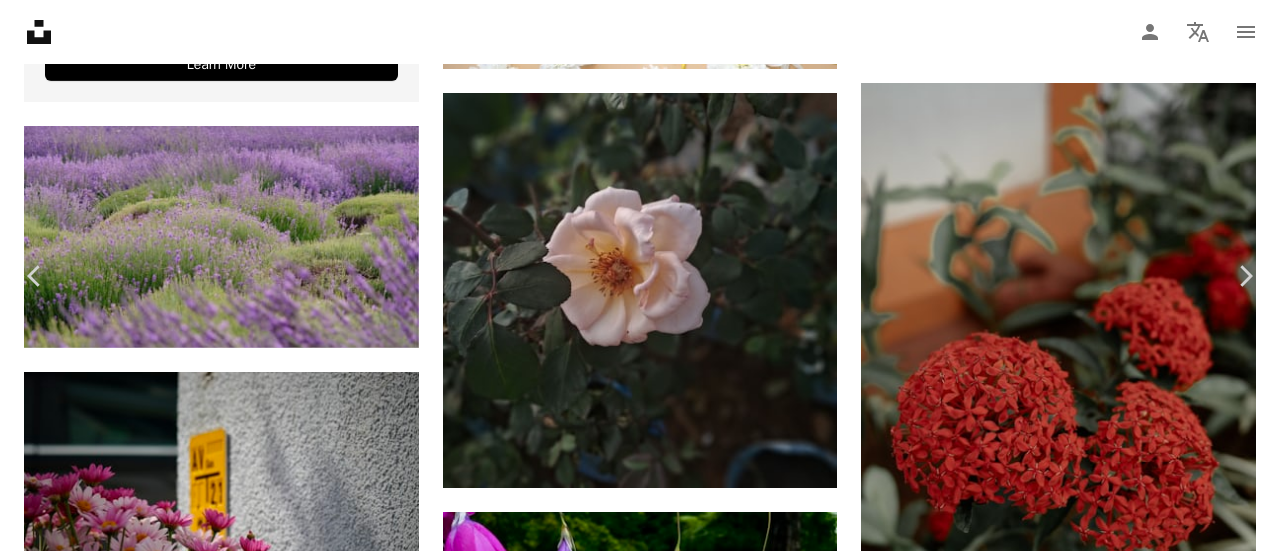 scroll, scrollTop: 2100, scrollLeft: 0, axis: vertical 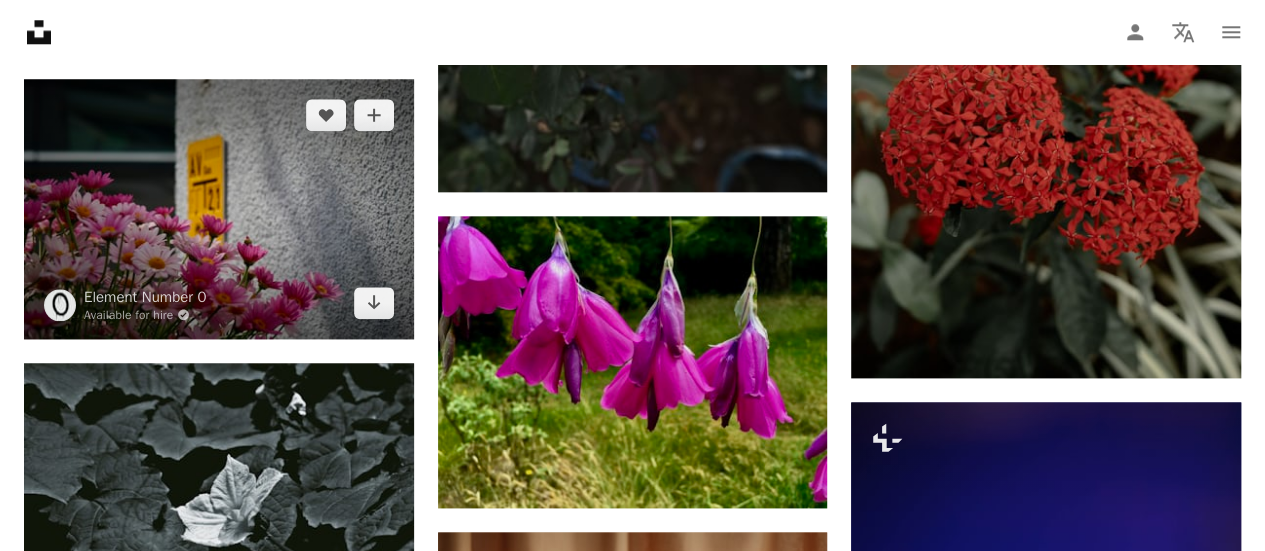 click at bounding box center [219, 209] 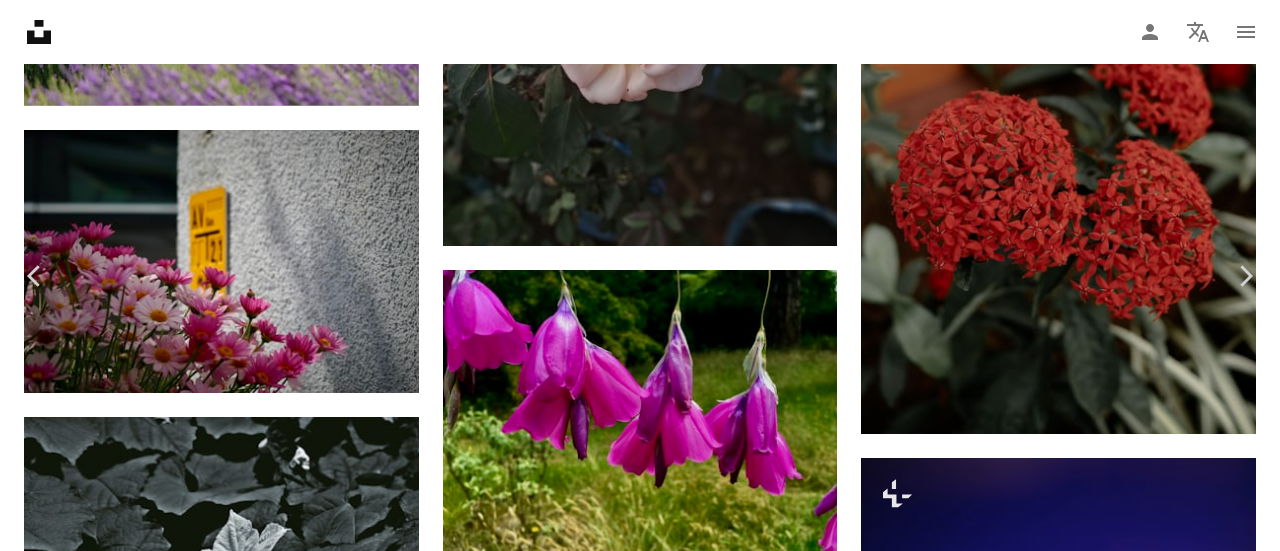 scroll, scrollTop: 2260, scrollLeft: 0, axis: vertical 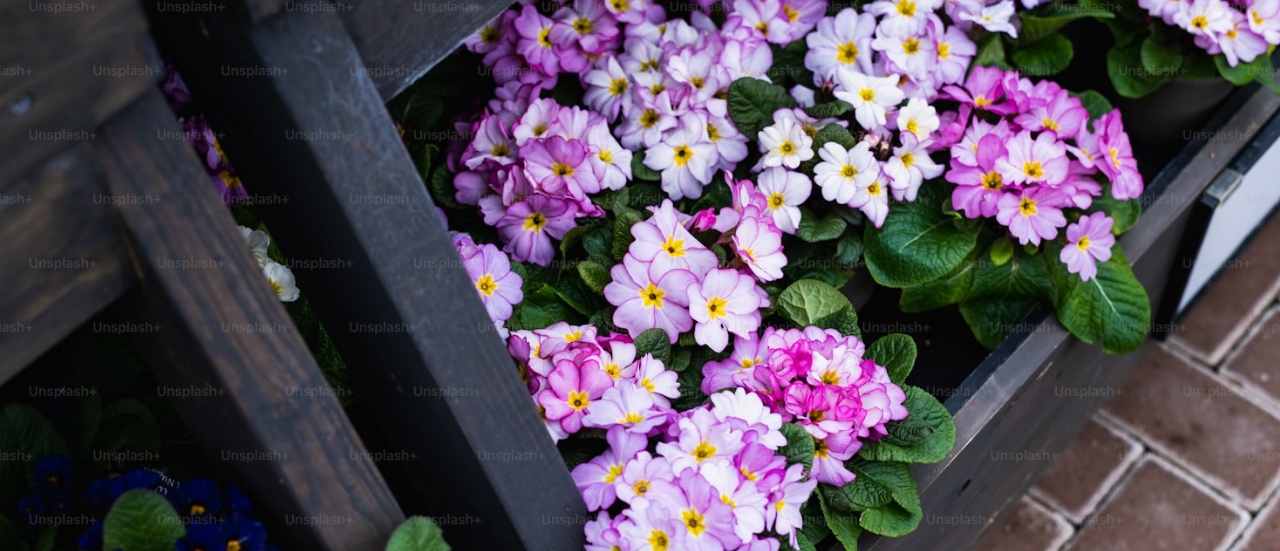 click at bounding box center (640, 413) 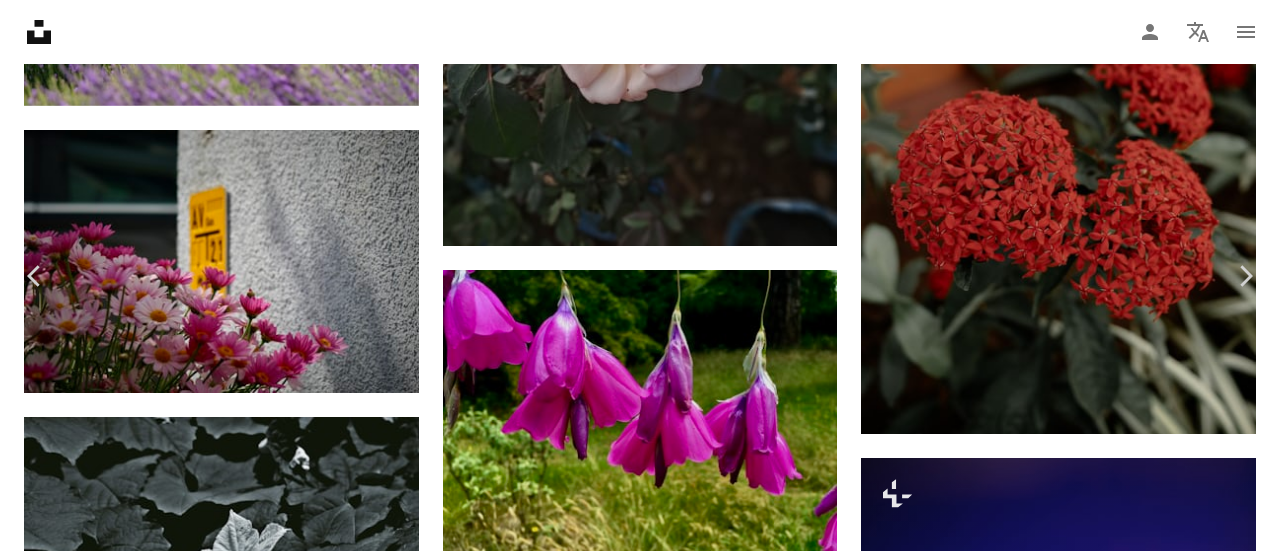 scroll, scrollTop: 70, scrollLeft: 0, axis: vertical 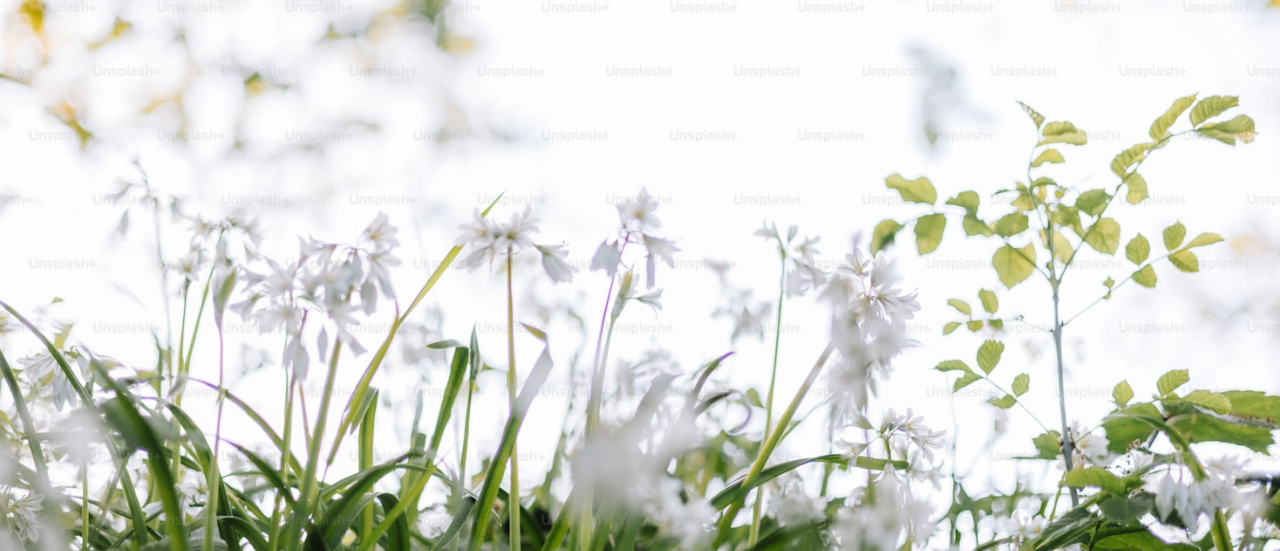 click at bounding box center [640, 285] 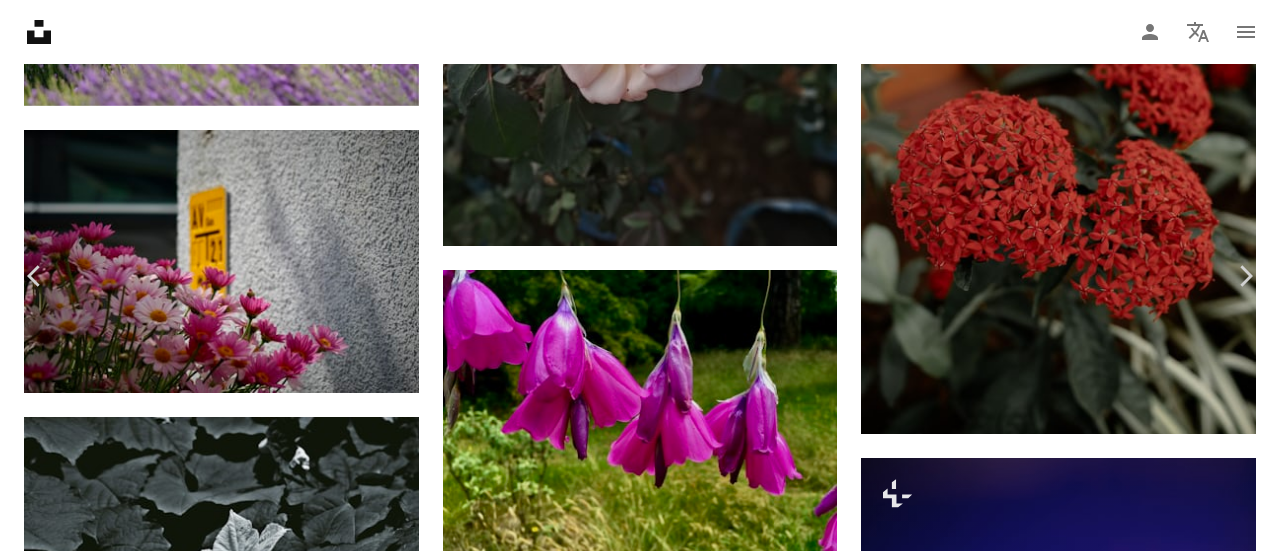 scroll, scrollTop: 1168, scrollLeft: 0, axis: vertical 